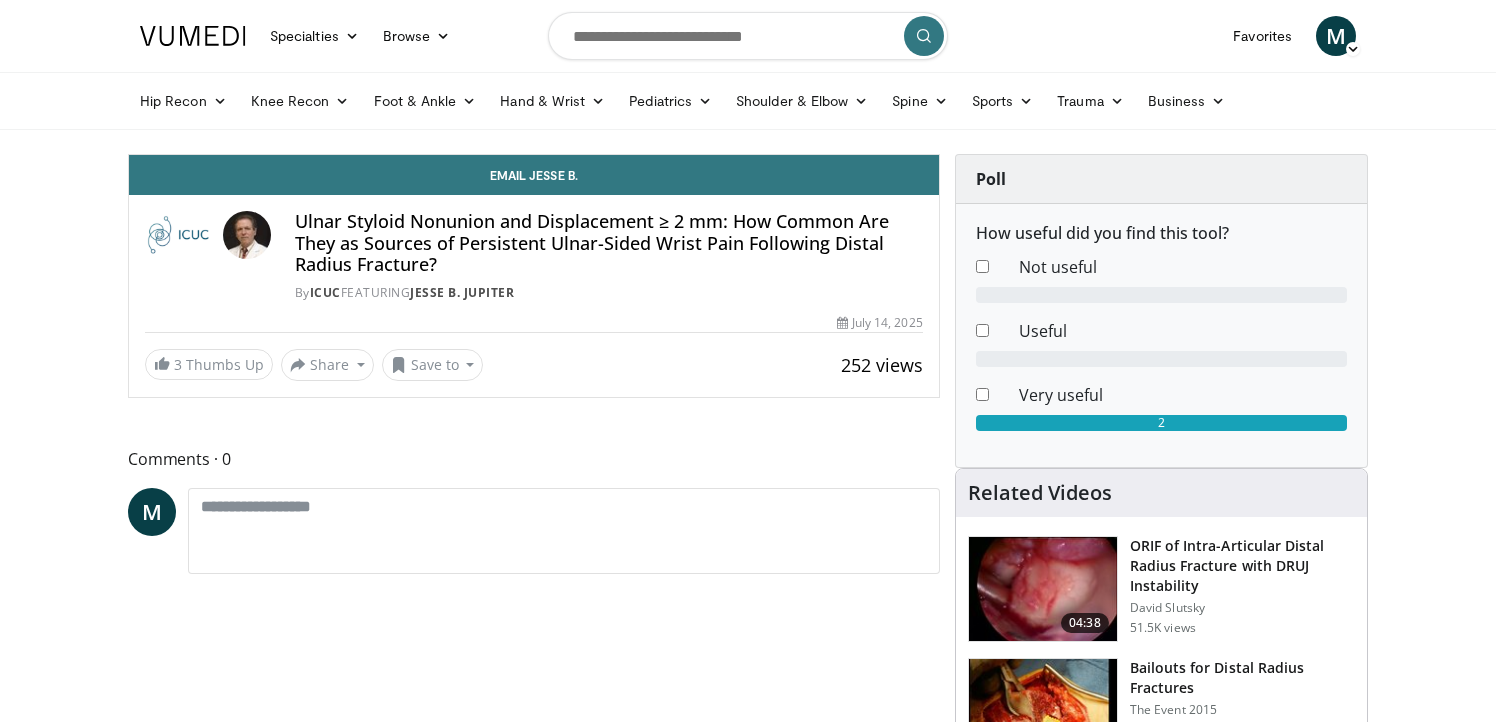 scroll, scrollTop: 0, scrollLeft: 0, axis: both 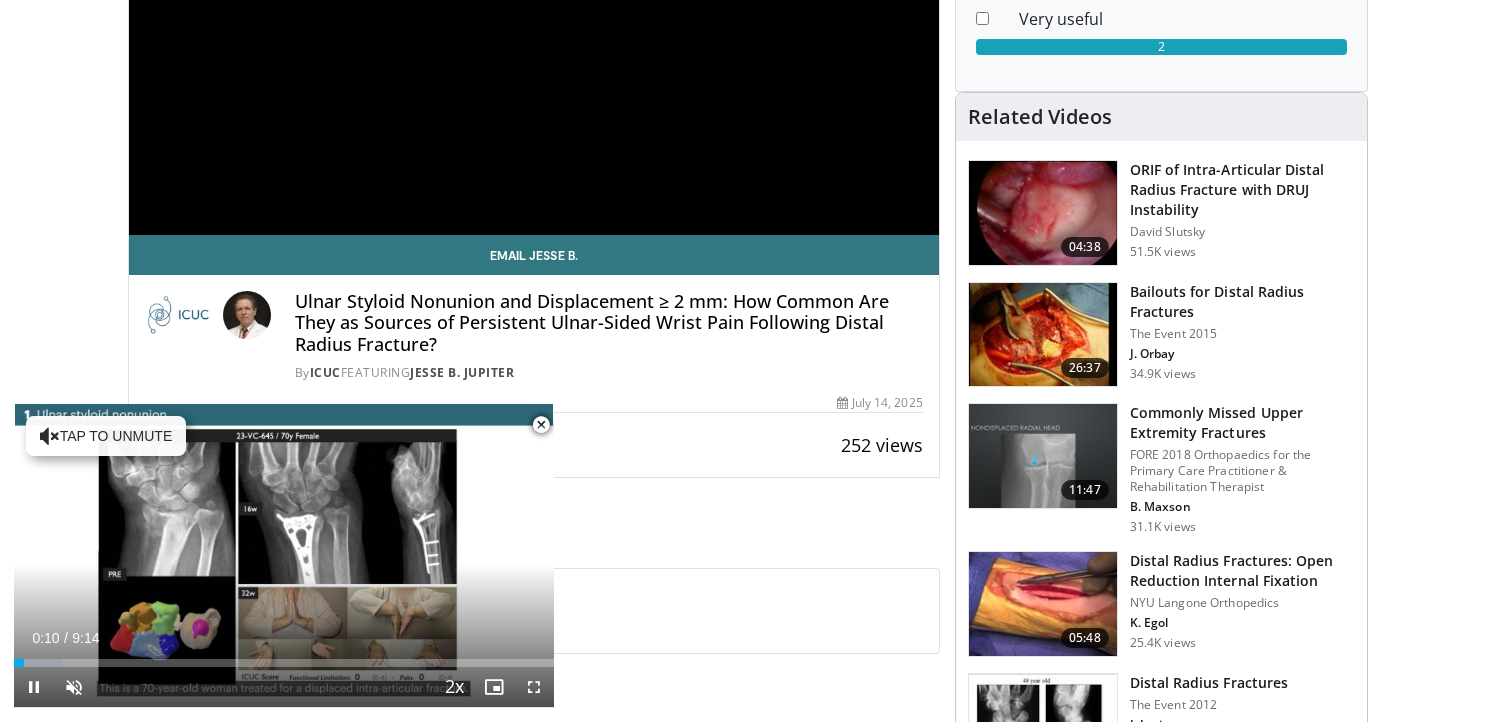 click at bounding box center [541, 425] 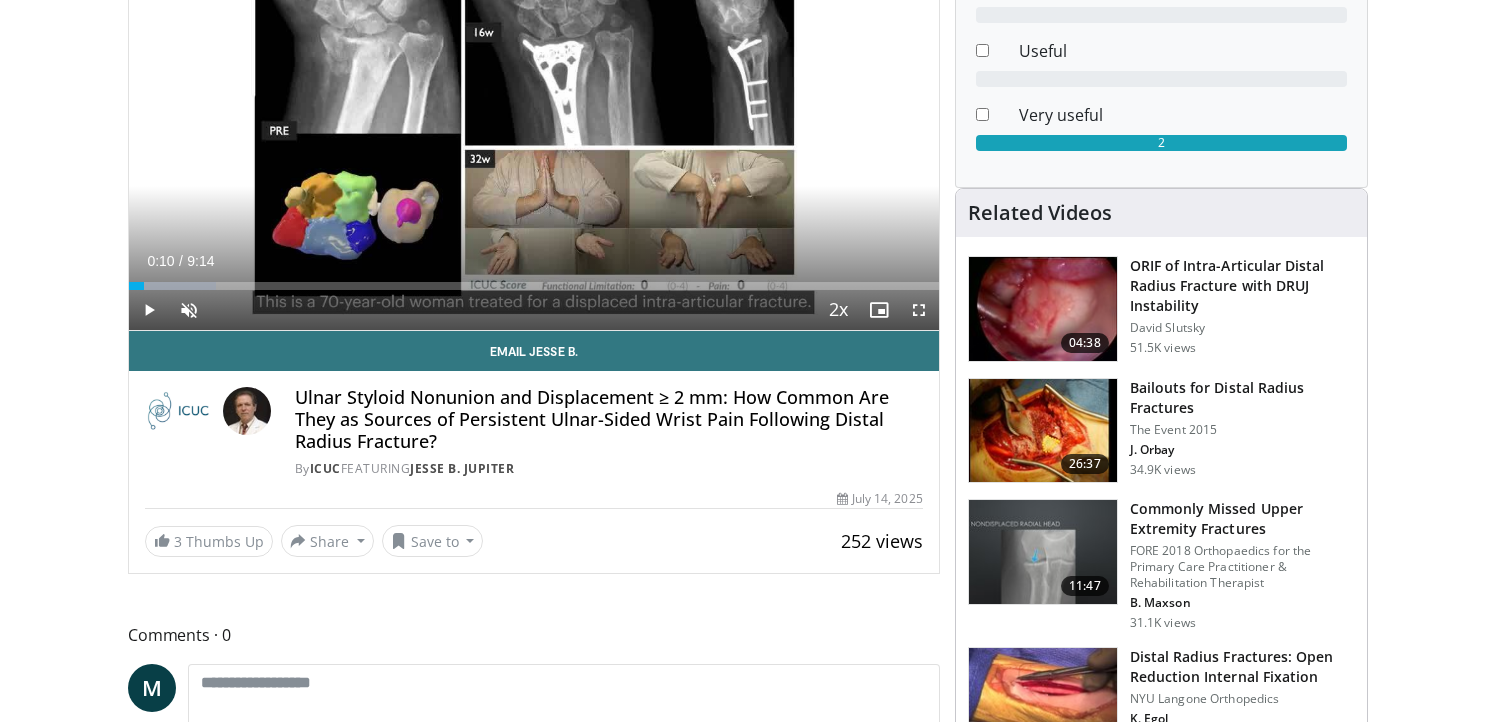 scroll, scrollTop: 276, scrollLeft: 0, axis: vertical 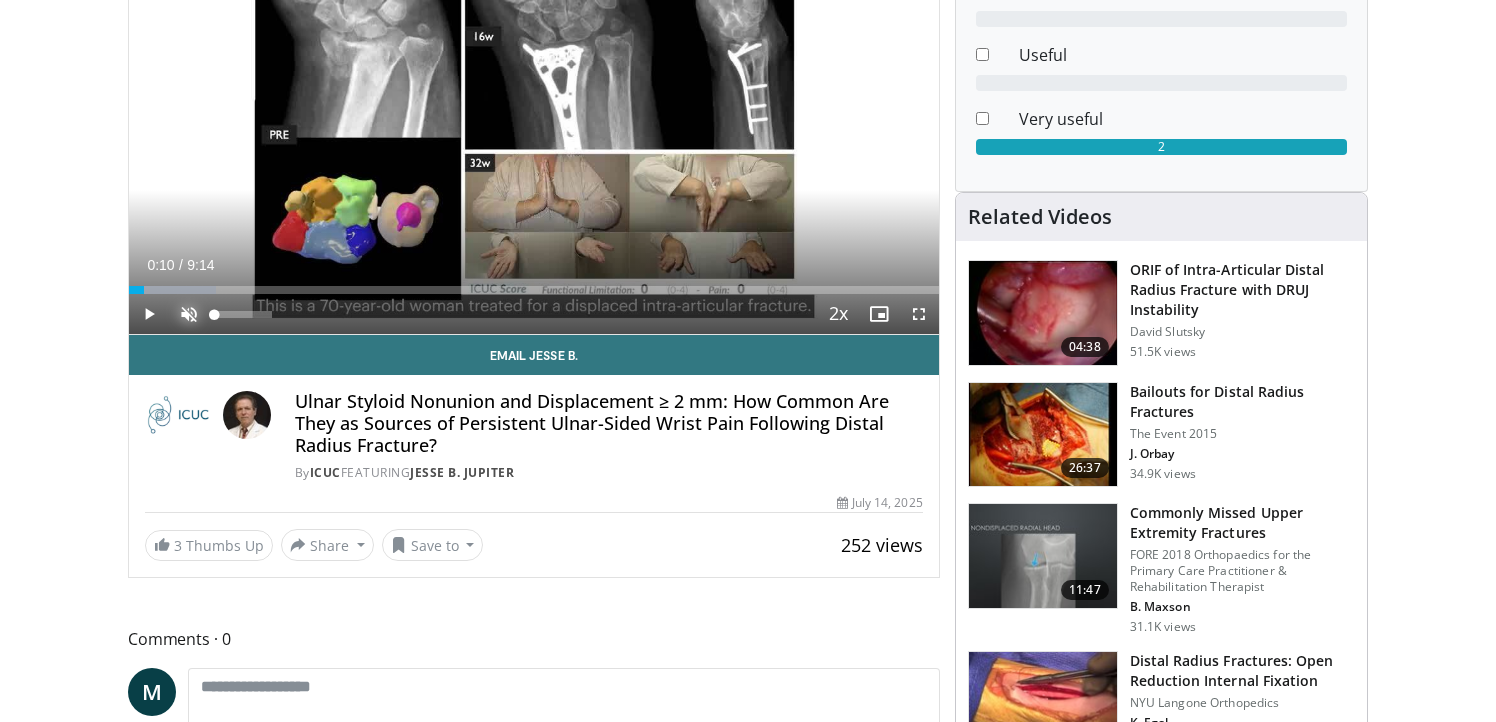 click at bounding box center [189, 314] 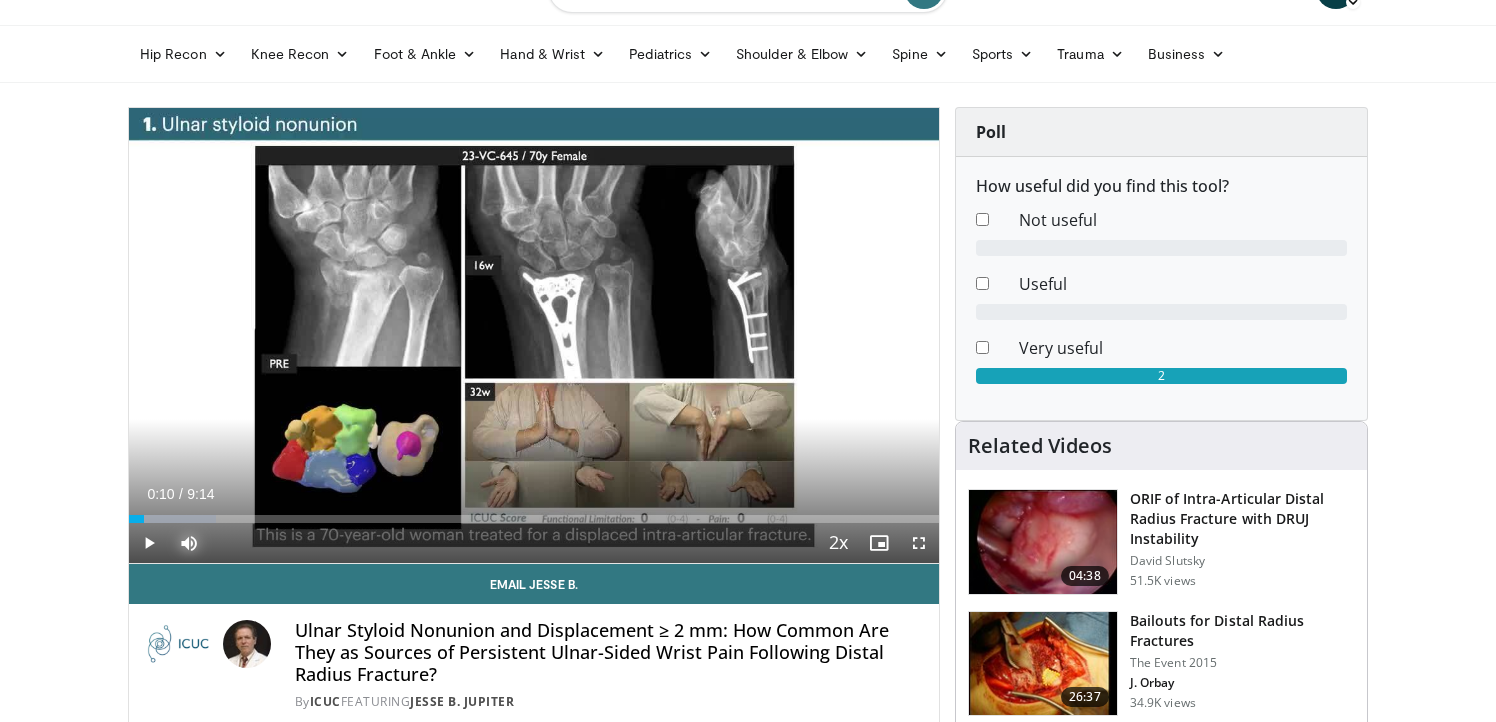 scroll, scrollTop: 42, scrollLeft: 0, axis: vertical 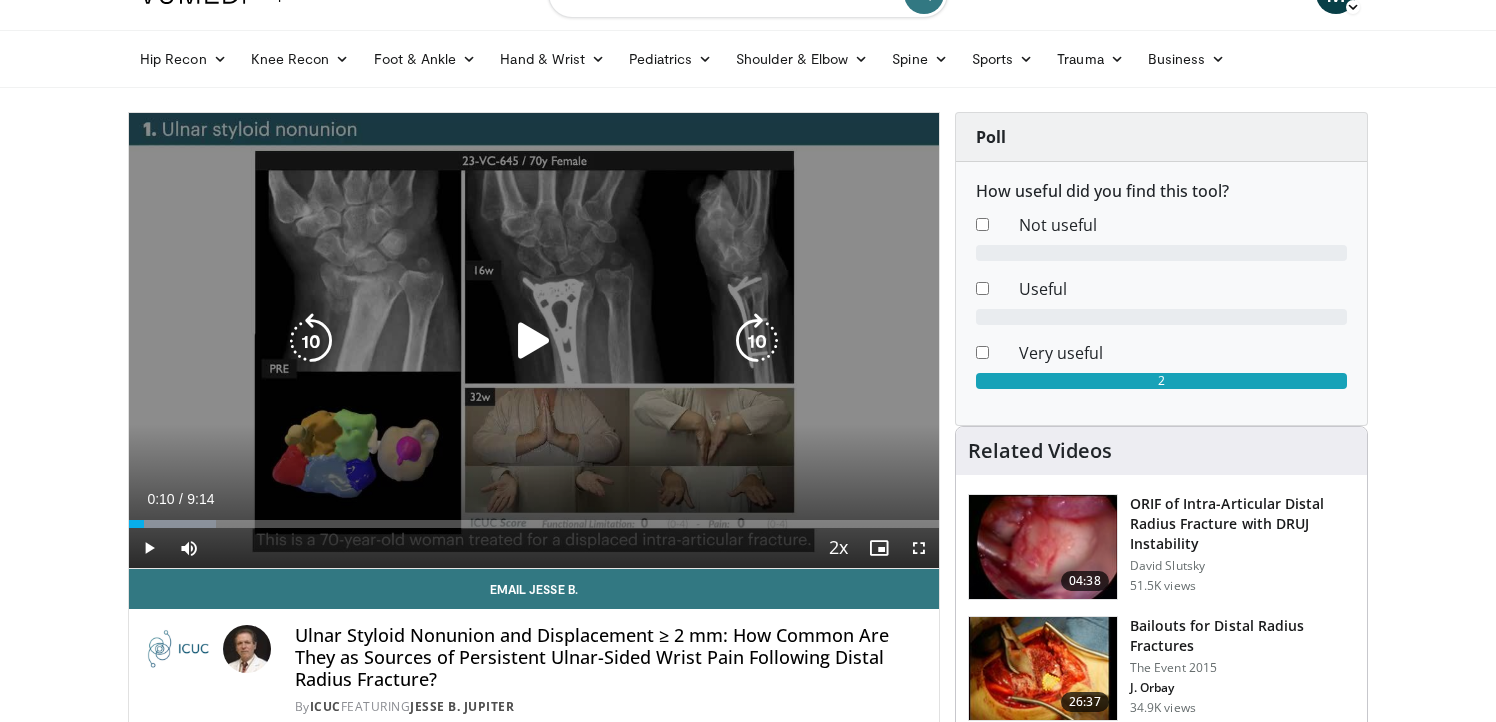 click at bounding box center (534, 341) 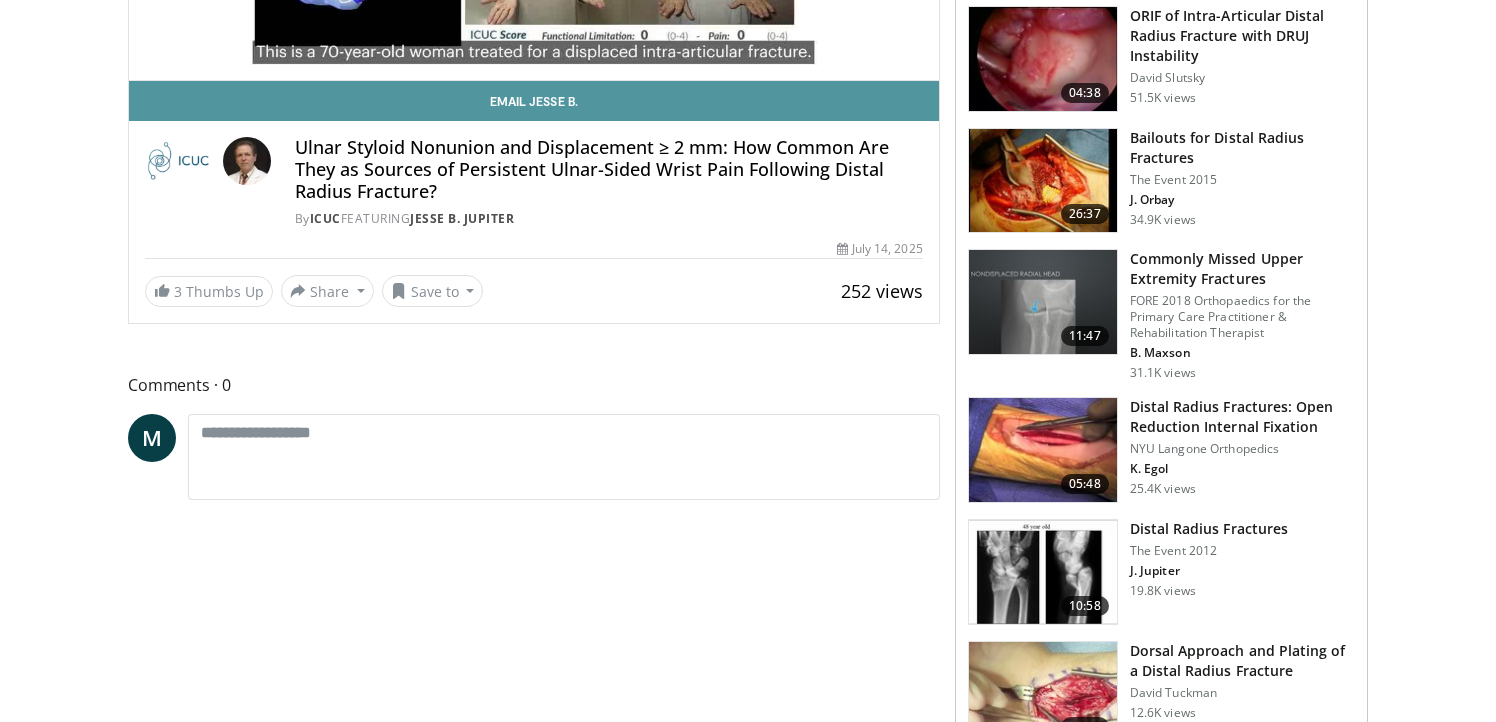 scroll, scrollTop: 600, scrollLeft: 0, axis: vertical 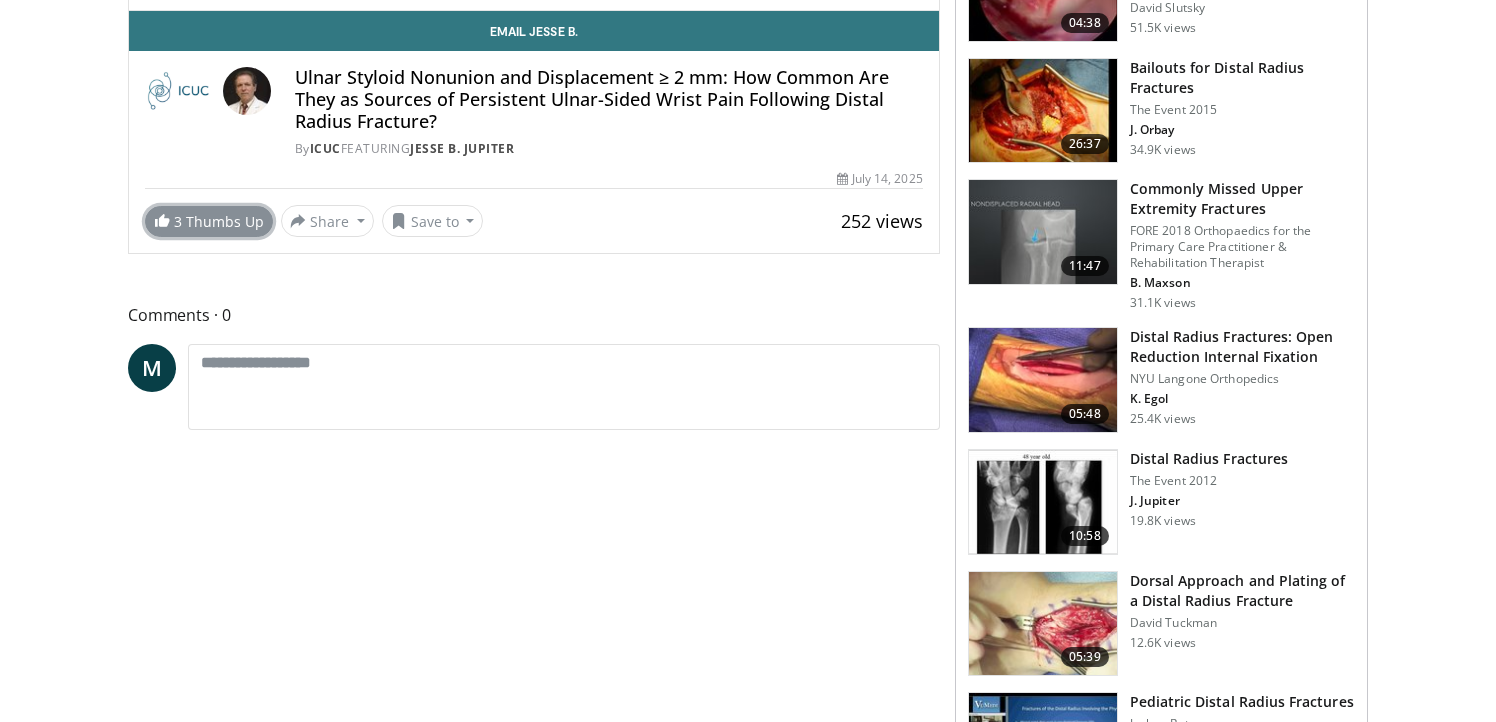 click on "3
Thumbs Up" at bounding box center (209, 221) 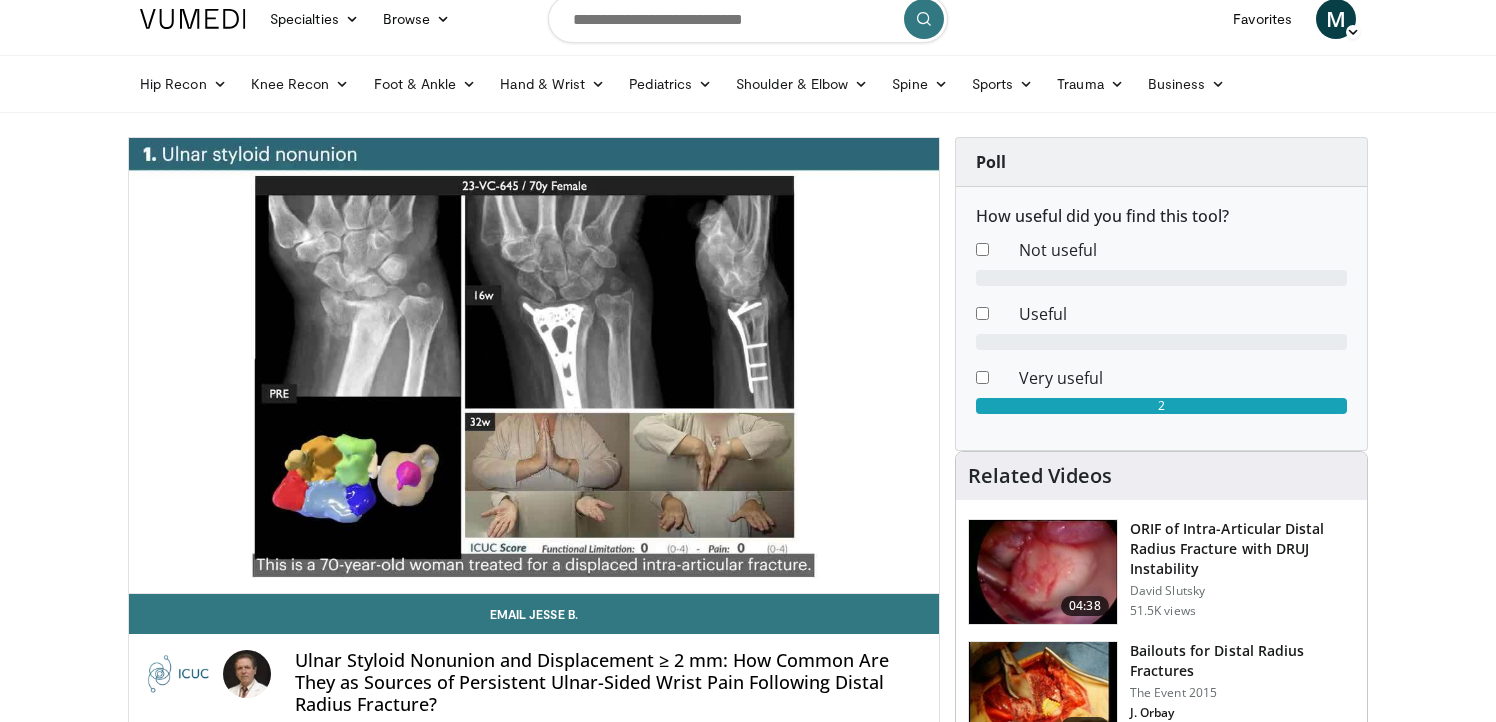scroll, scrollTop: 0, scrollLeft: 0, axis: both 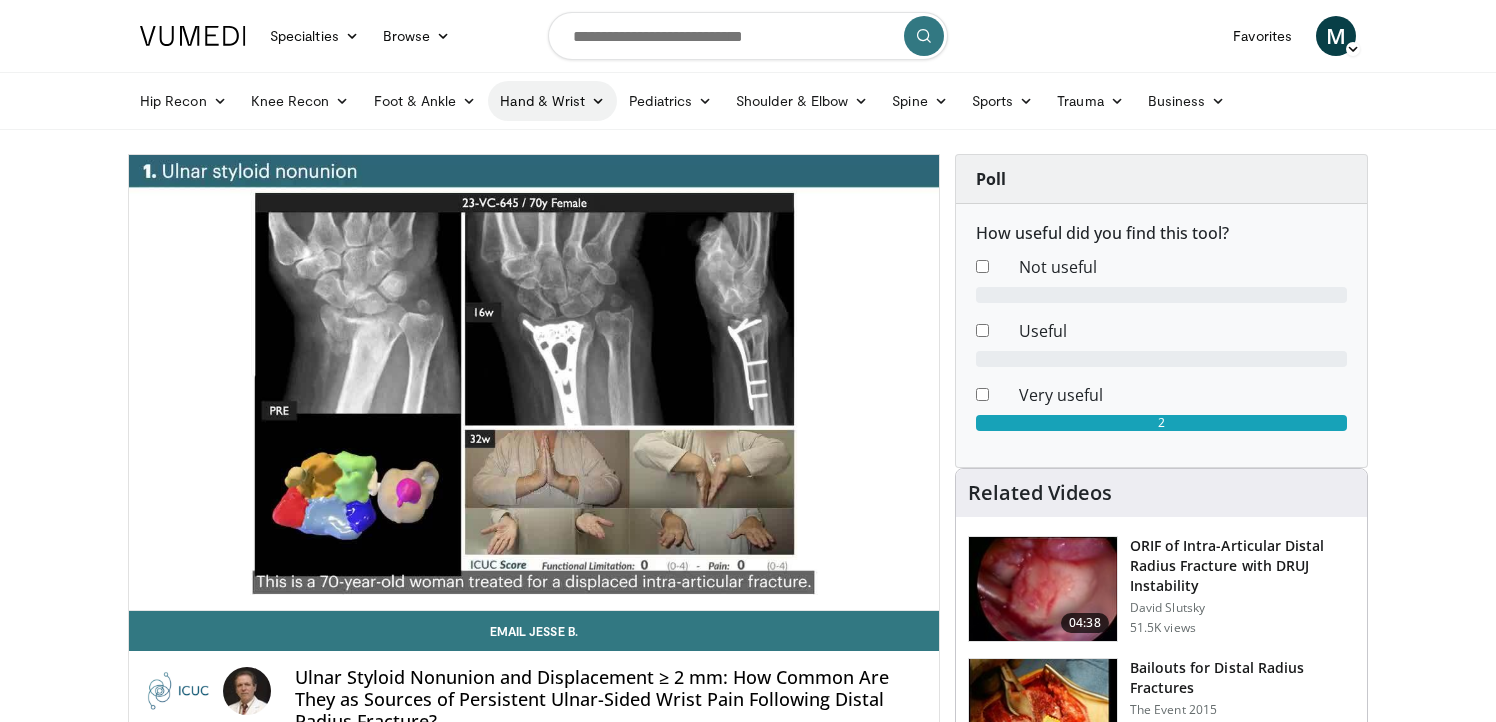 click on "Hand & Wrist" at bounding box center [552, 101] 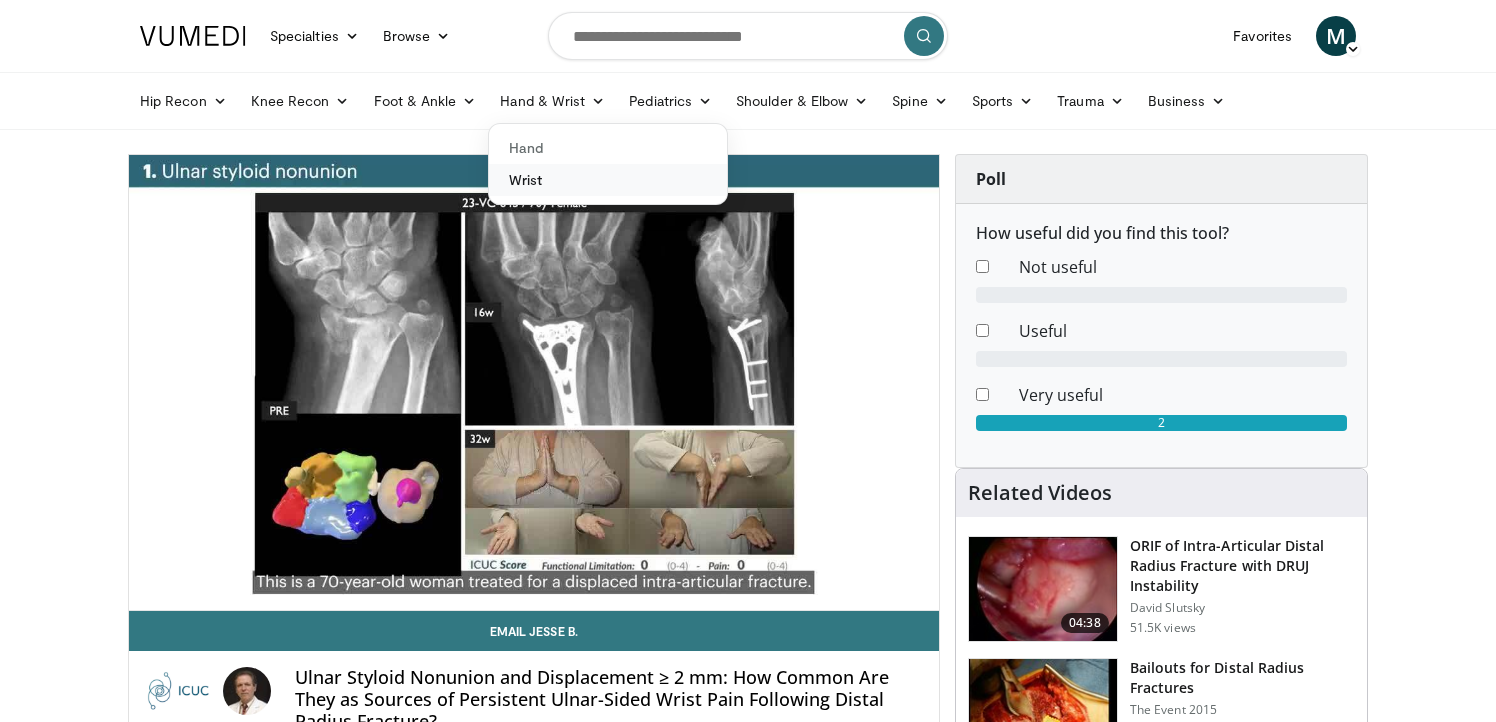 click on "Wrist" at bounding box center (608, 180) 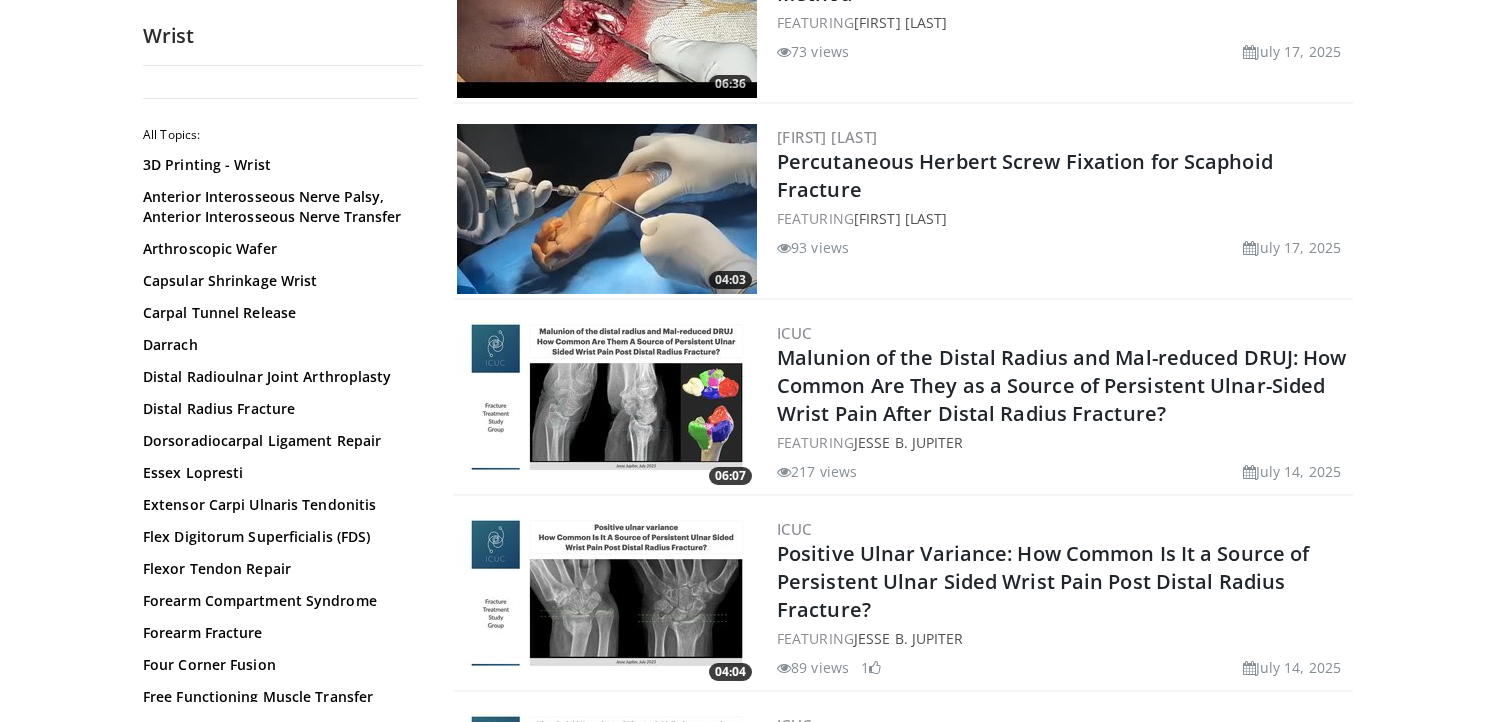 scroll, scrollTop: 691, scrollLeft: 0, axis: vertical 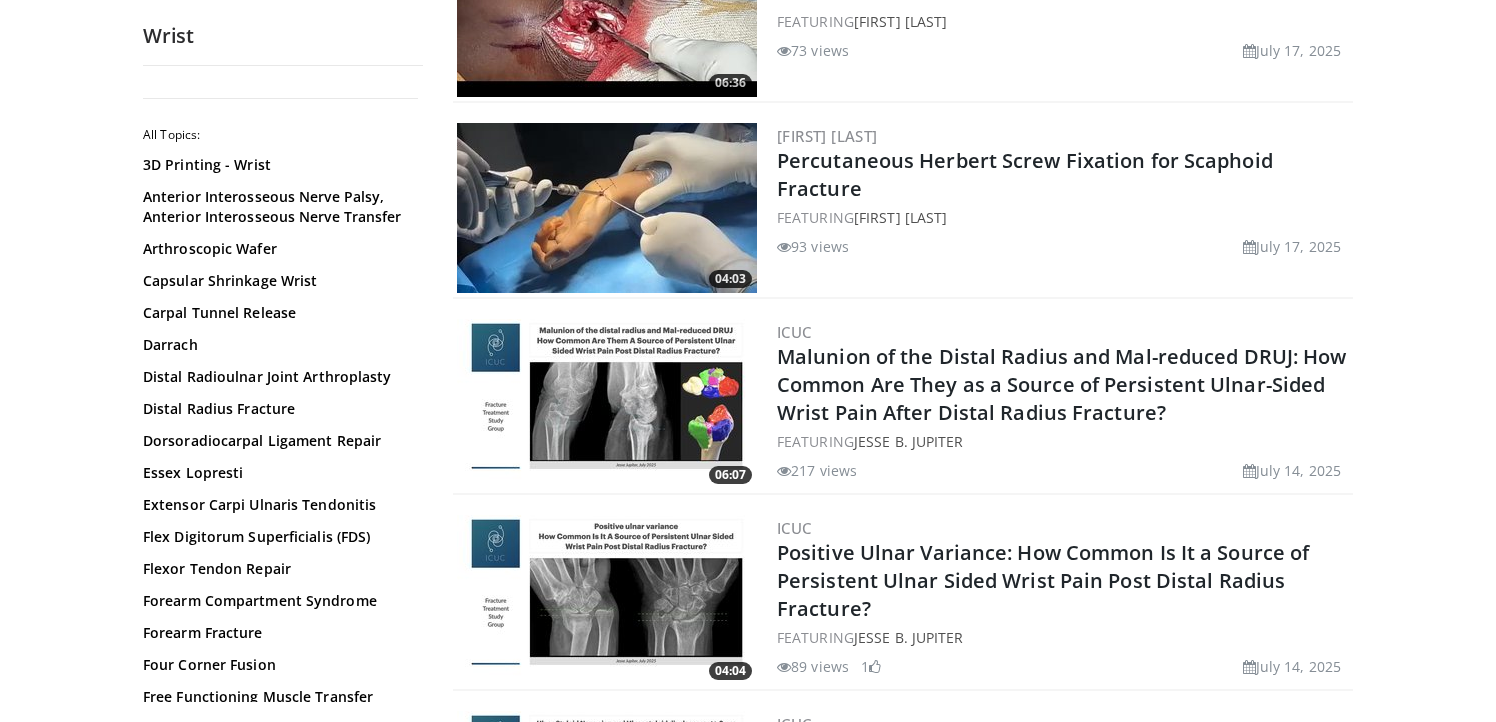 click at bounding box center [875, 667] 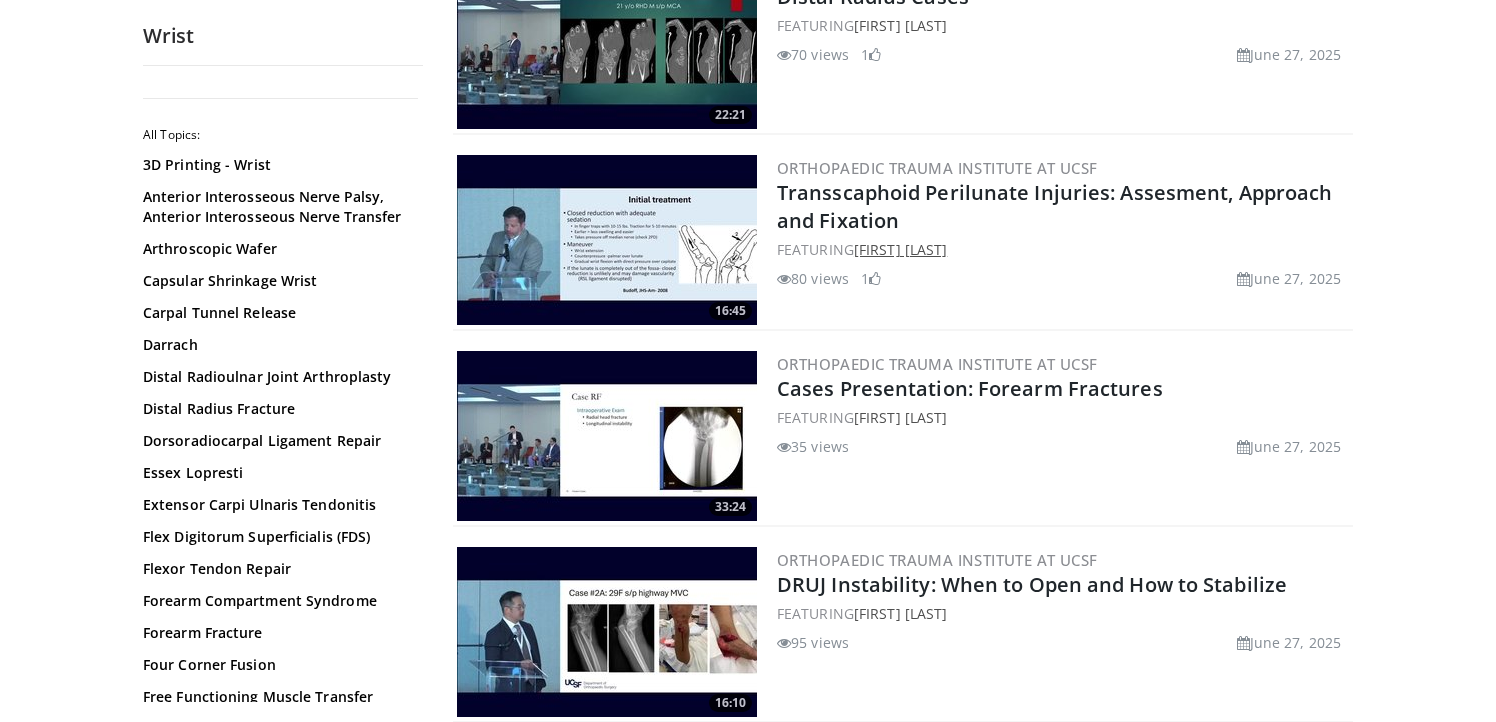 scroll, scrollTop: 3425, scrollLeft: 0, axis: vertical 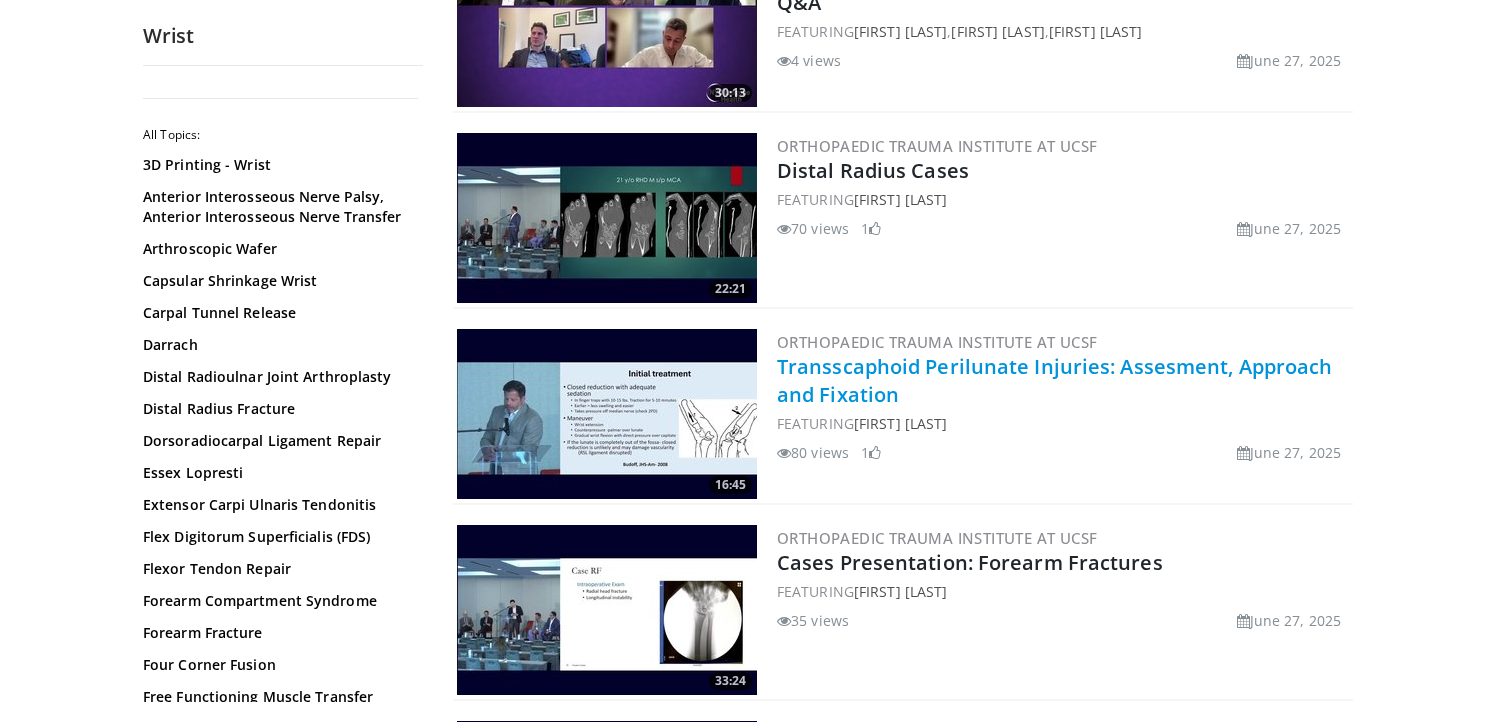 click on "Transscaphoid Perilunate Injuries: Assesment, Approach and Fixation" at bounding box center [1054, 380] 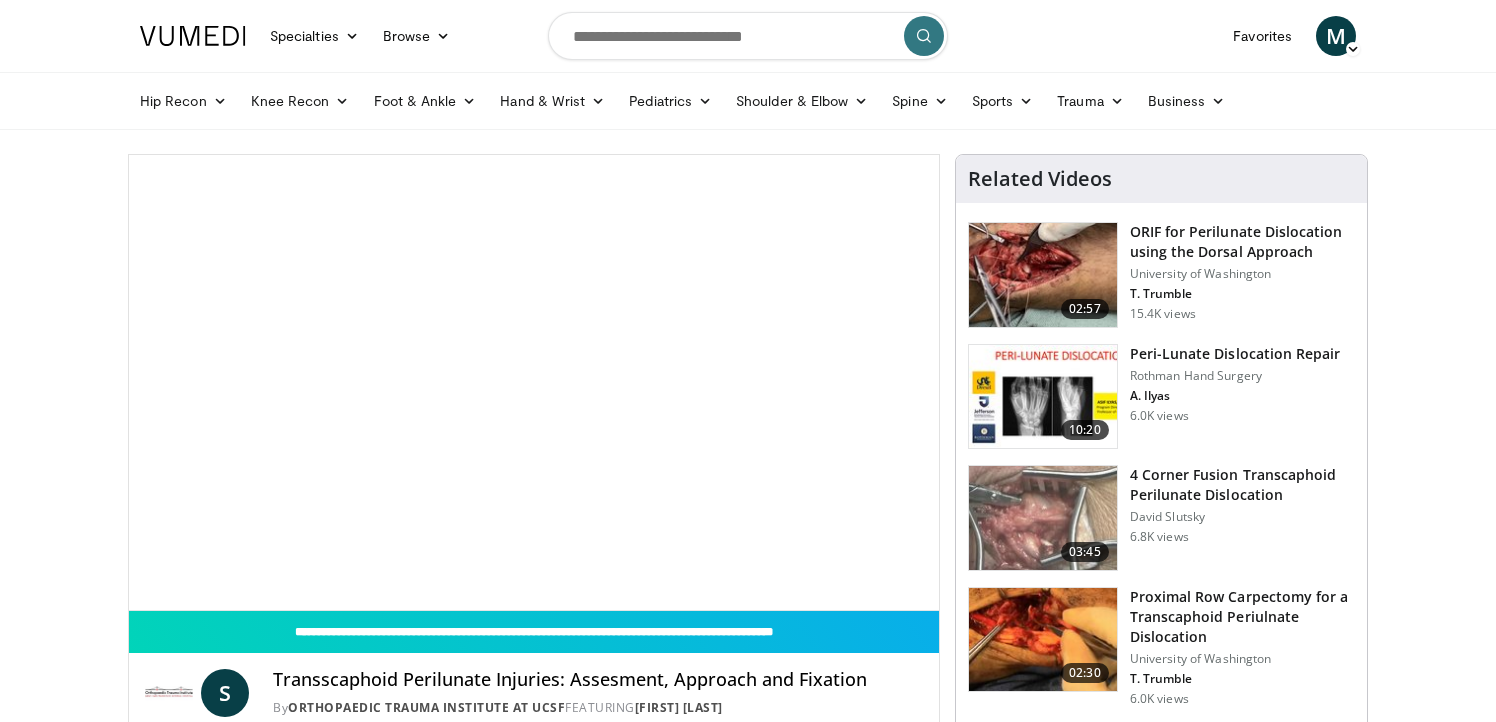 scroll, scrollTop: 0, scrollLeft: 0, axis: both 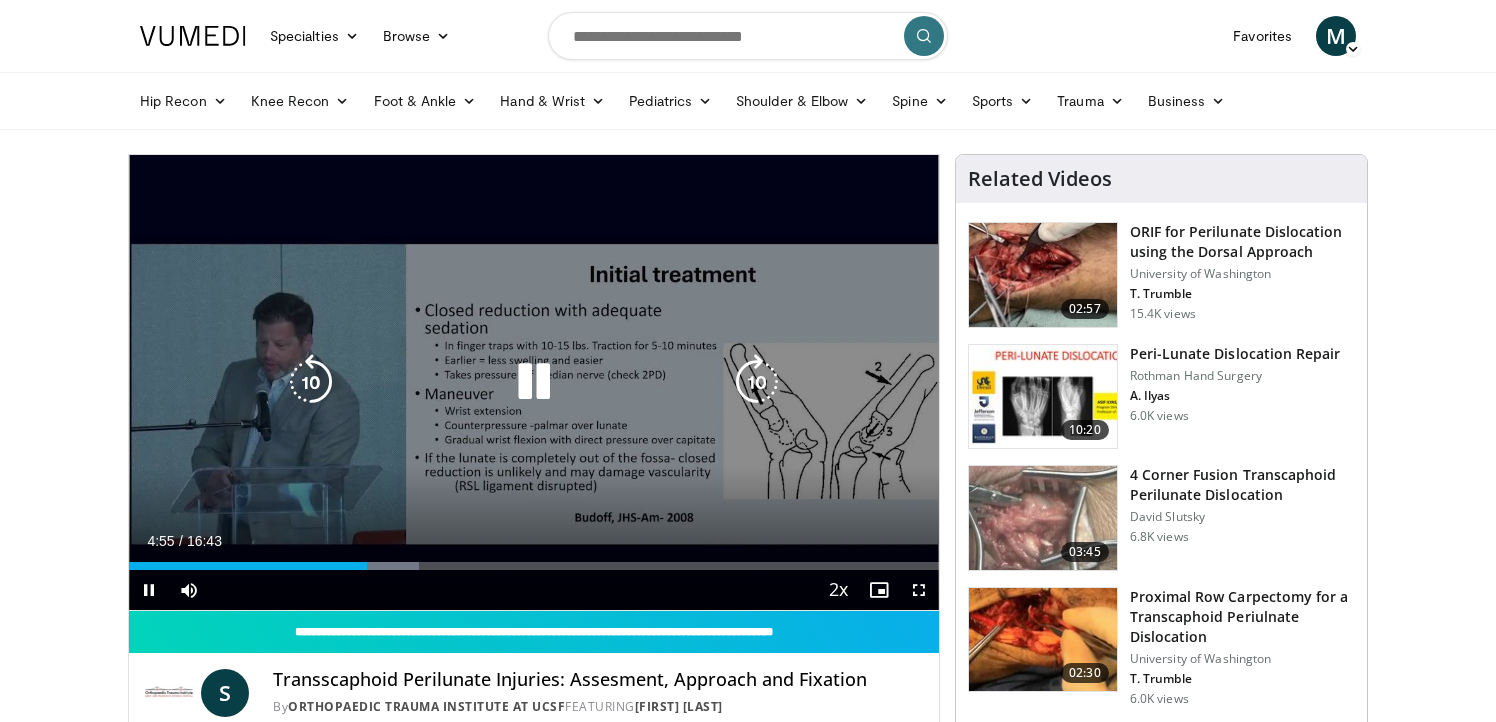 click at bounding box center (534, 382) 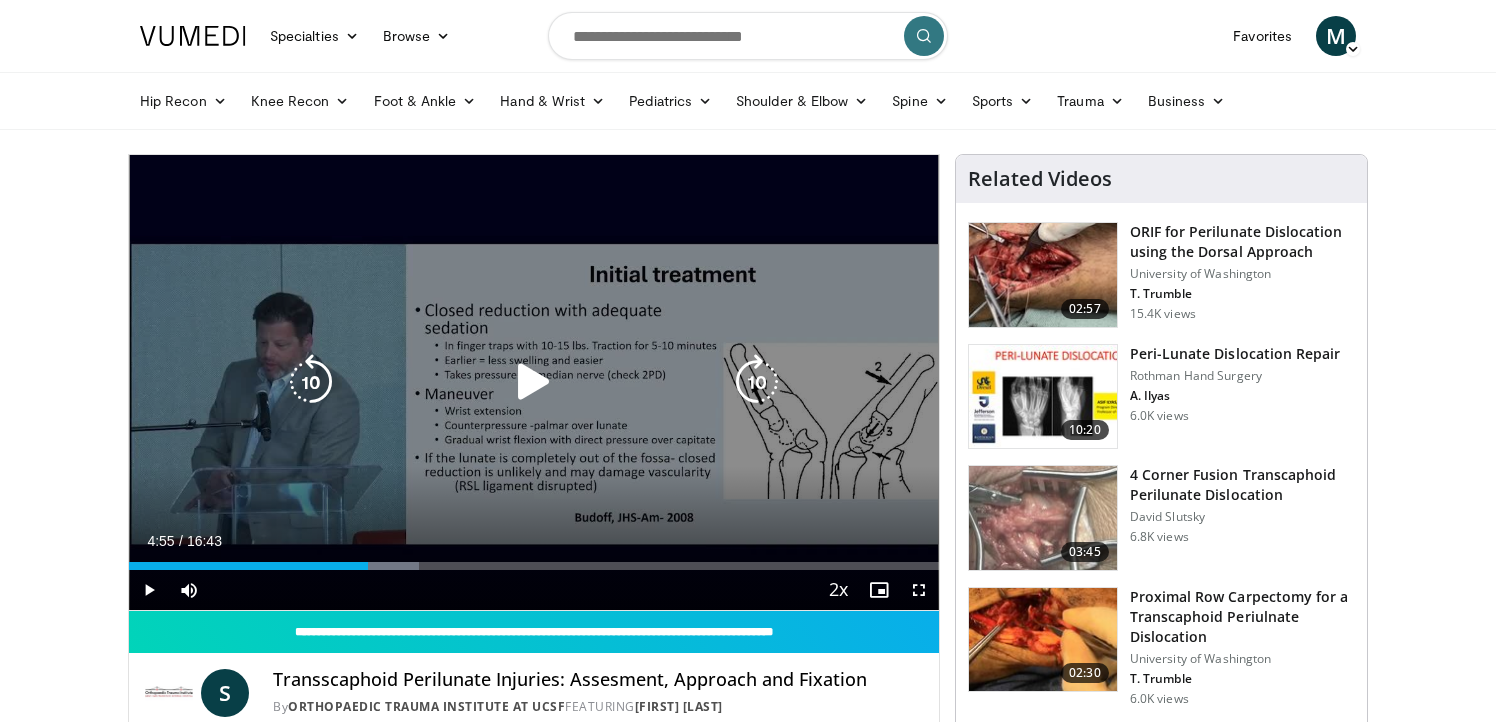 click on "10 seconds
Tap to unmute" at bounding box center (534, 382) 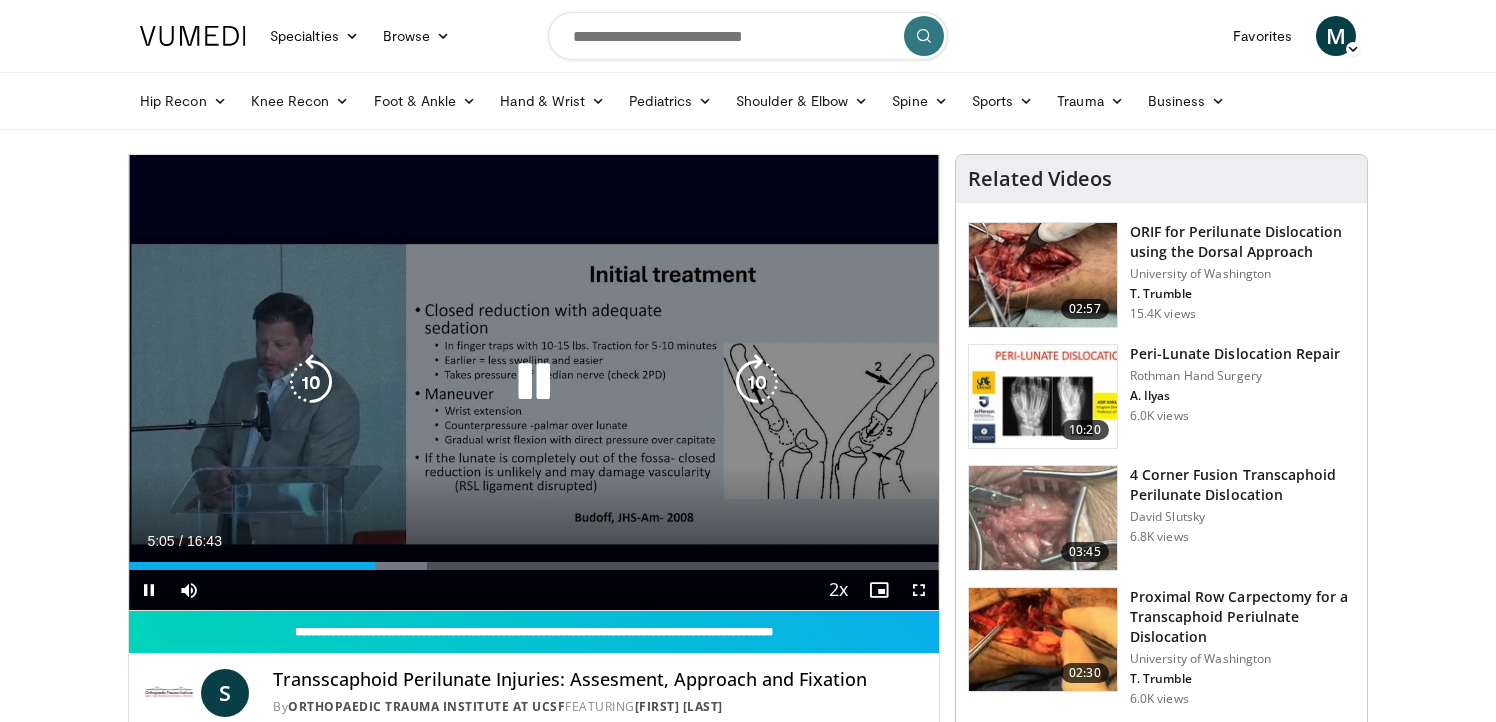 click at bounding box center [534, 382] 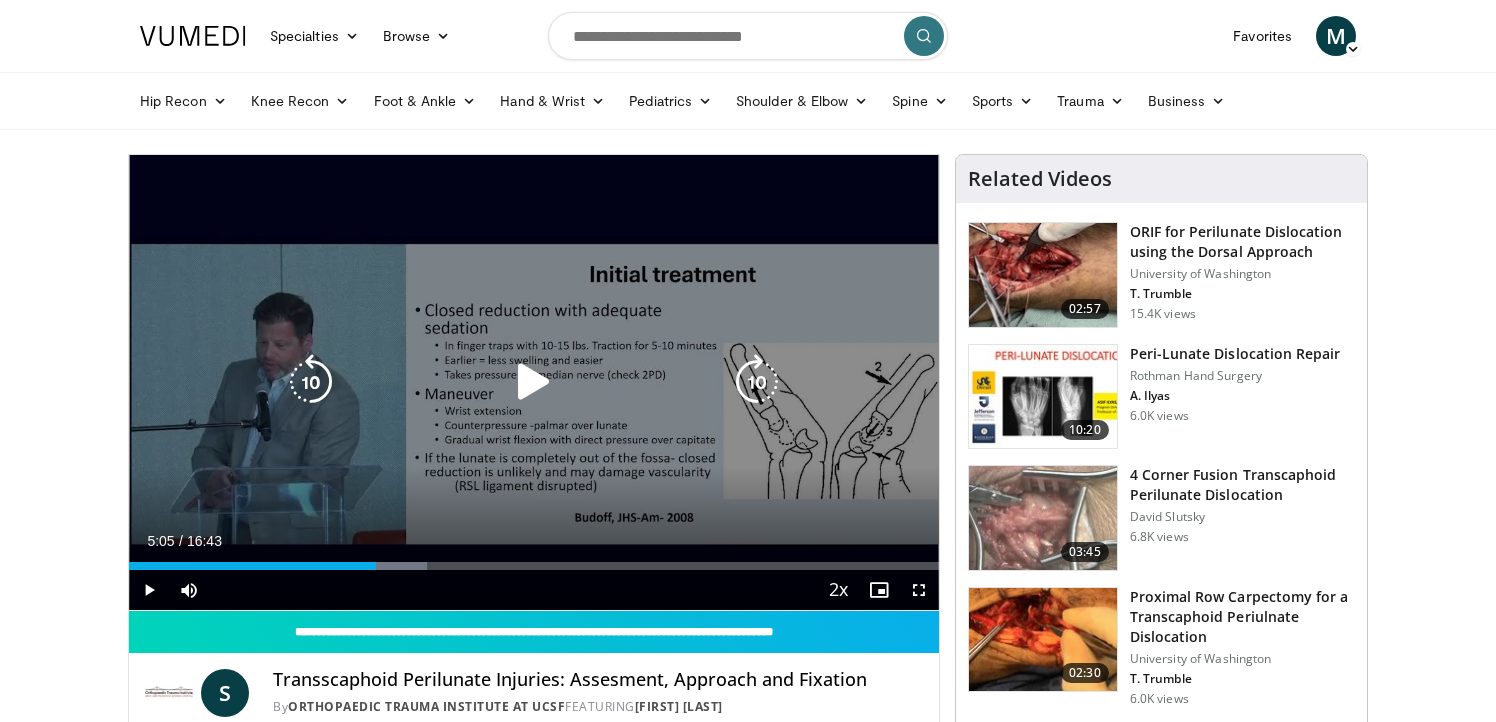 click at bounding box center (534, 382) 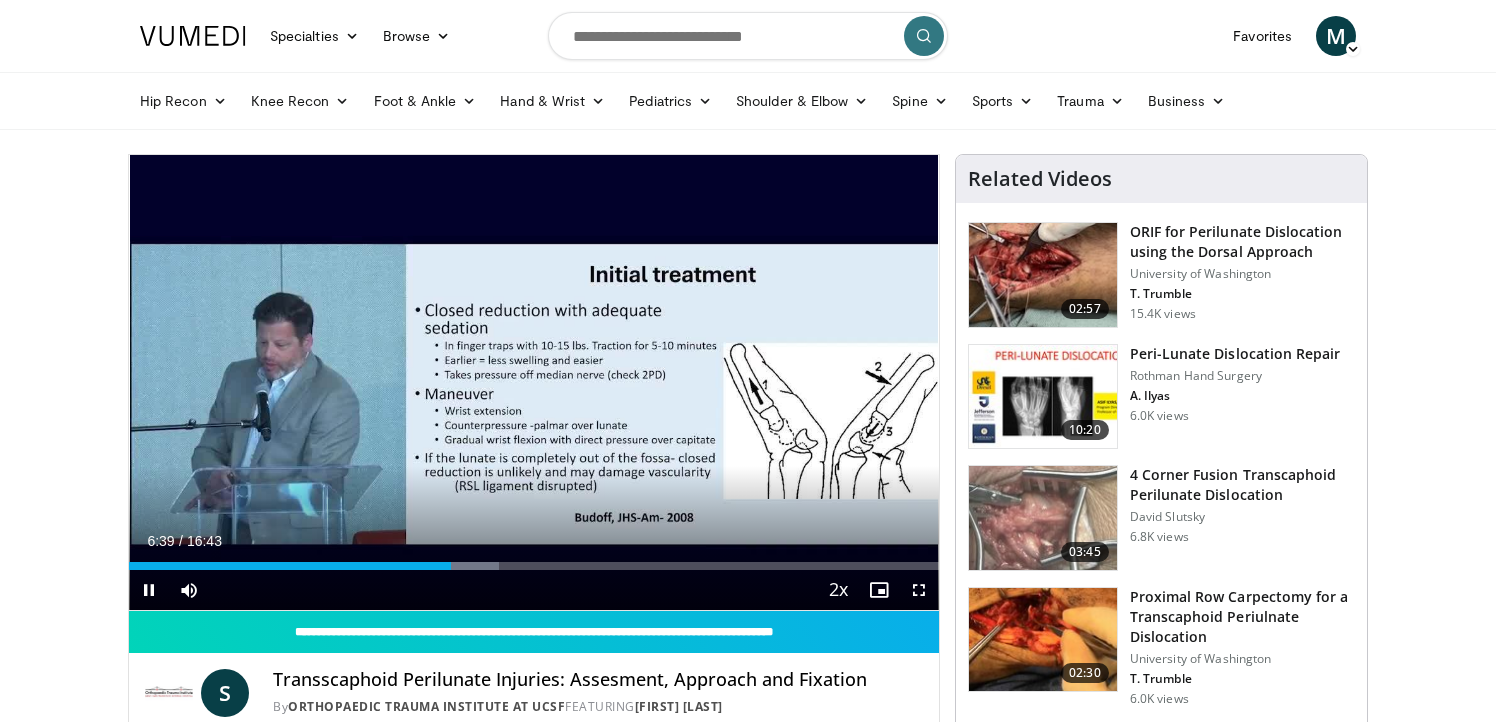 click on "Current Time  6:39 / Duration  16:43 Pause Skip Backward Skip Forward Mute Loaded :  45.74% 06:39 07:07 Stream Type  LIVE Seek to live, currently behind live LIVE   2x Playback Rate 0.5x 0.75x 1x 1.25x 1.5x 1.75x 2x , selected Chapters Chapters Descriptions descriptions off , selected Captions captions settings , opens captions settings dialog captions off , selected Audio Track en (Main) , selected Fullscreen Enable picture-in-picture mode" at bounding box center [534, 590] 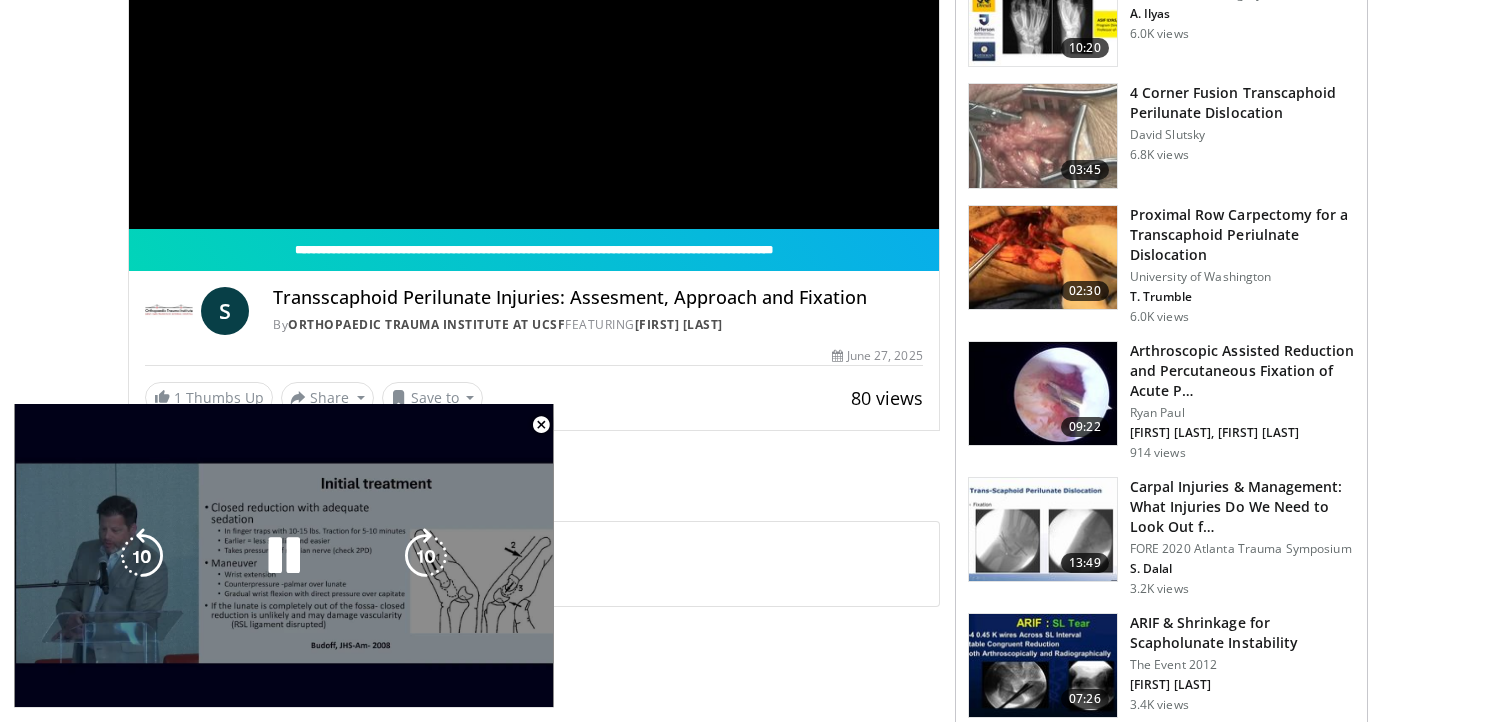 scroll, scrollTop: 384, scrollLeft: 0, axis: vertical 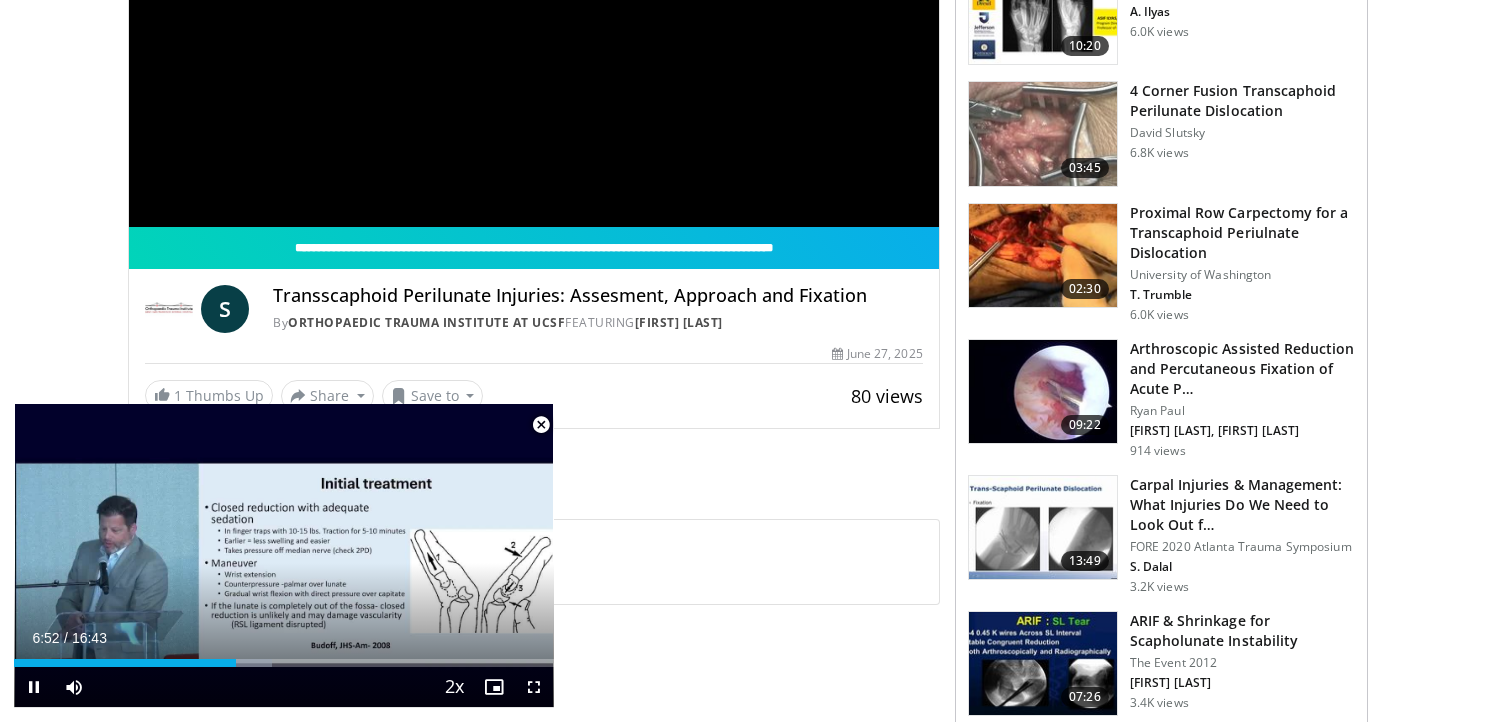 click at bounding box center [541, 425] 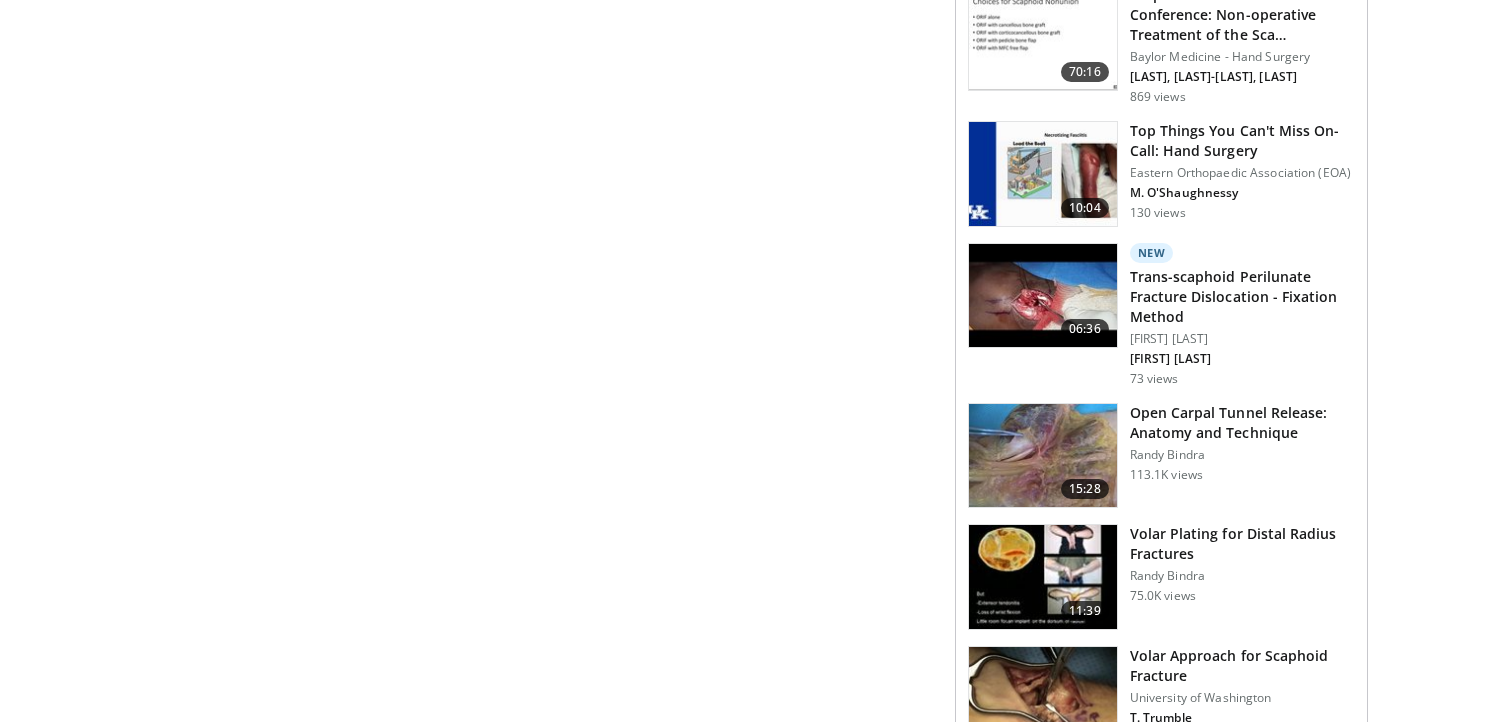 scroll, scrollTop: 1497, scrollLeft: 0, axis: vertical 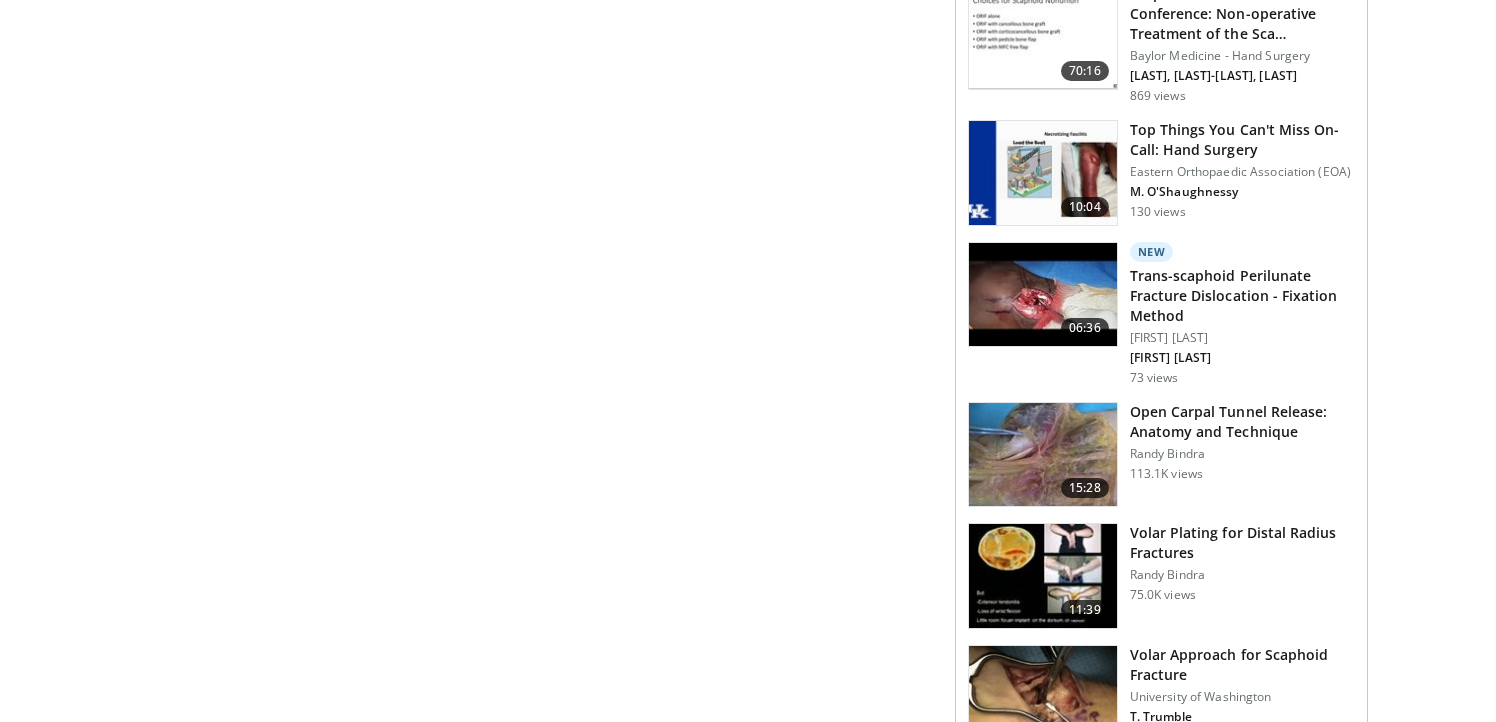 click on "Volar Plating for Distal Radius Fractures" at bounding box center (1242, 543) 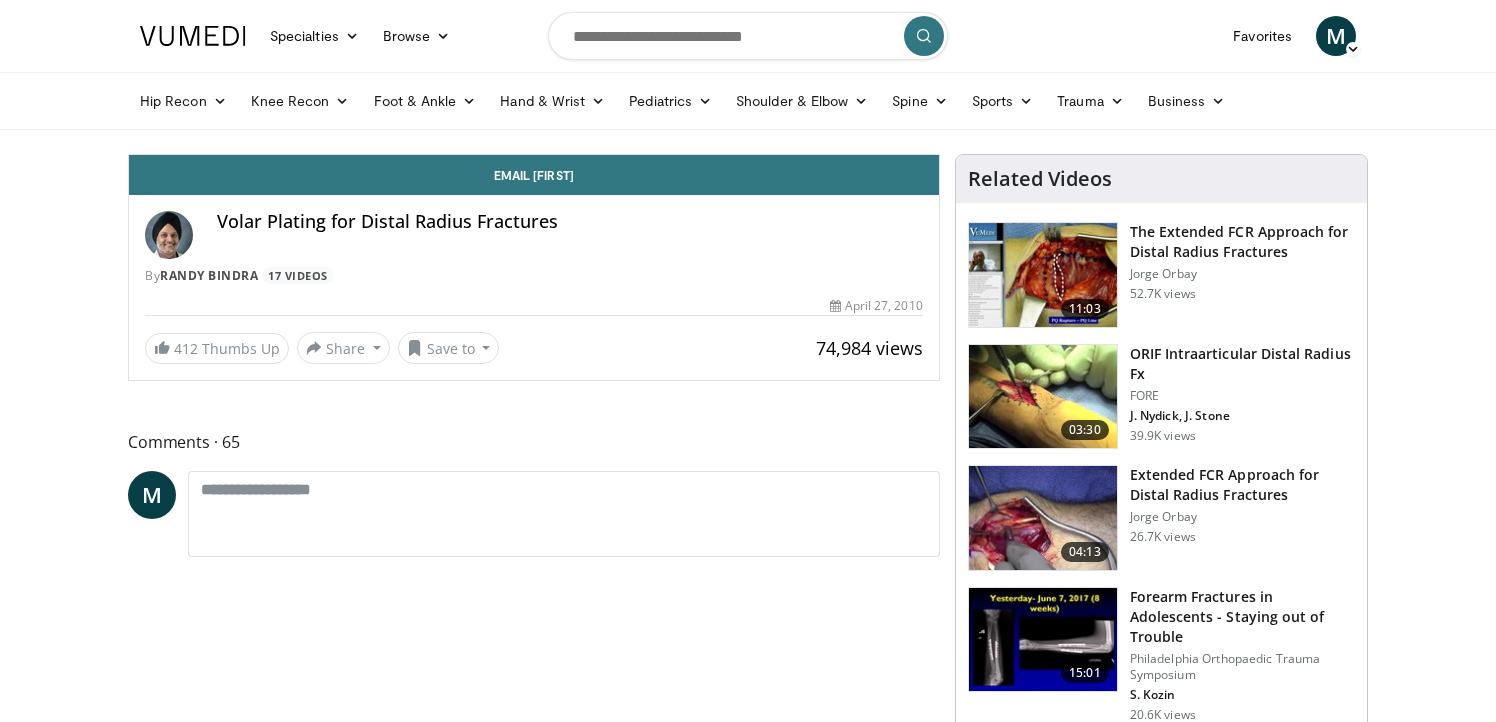 scroll, scrollTop: 0, scrollLeft: 0, axis: both 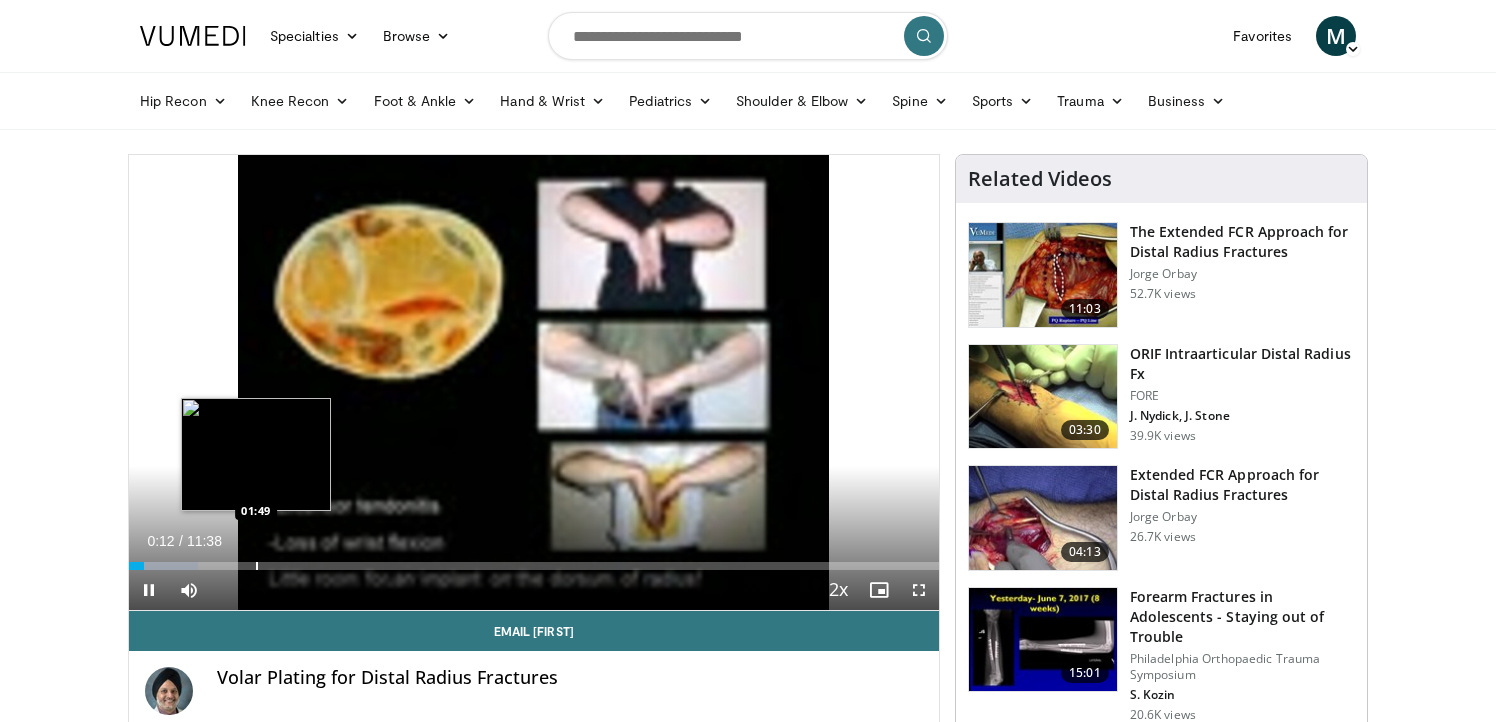 click at bounding box center [257, 566] 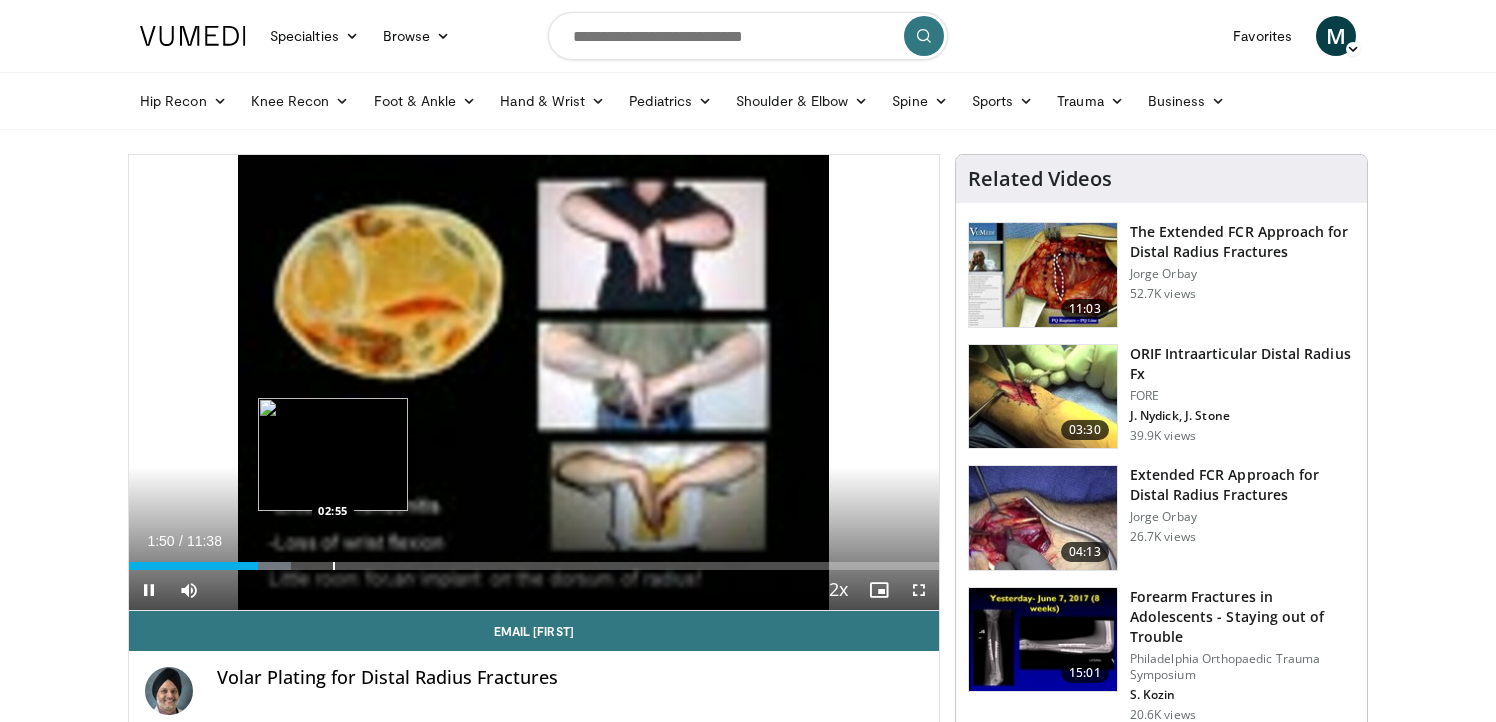 click at bounding box center (334, 566) 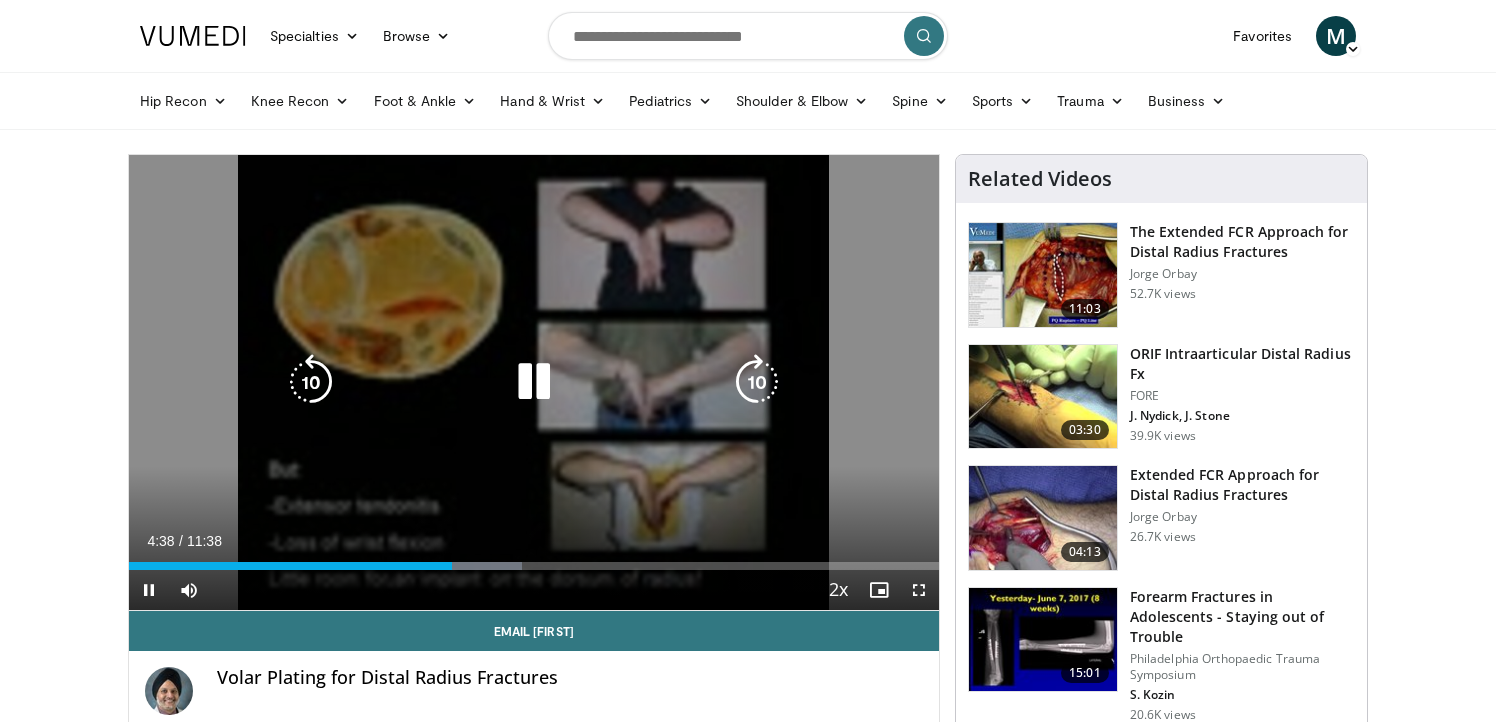 click at bounding box center (534, 382) 